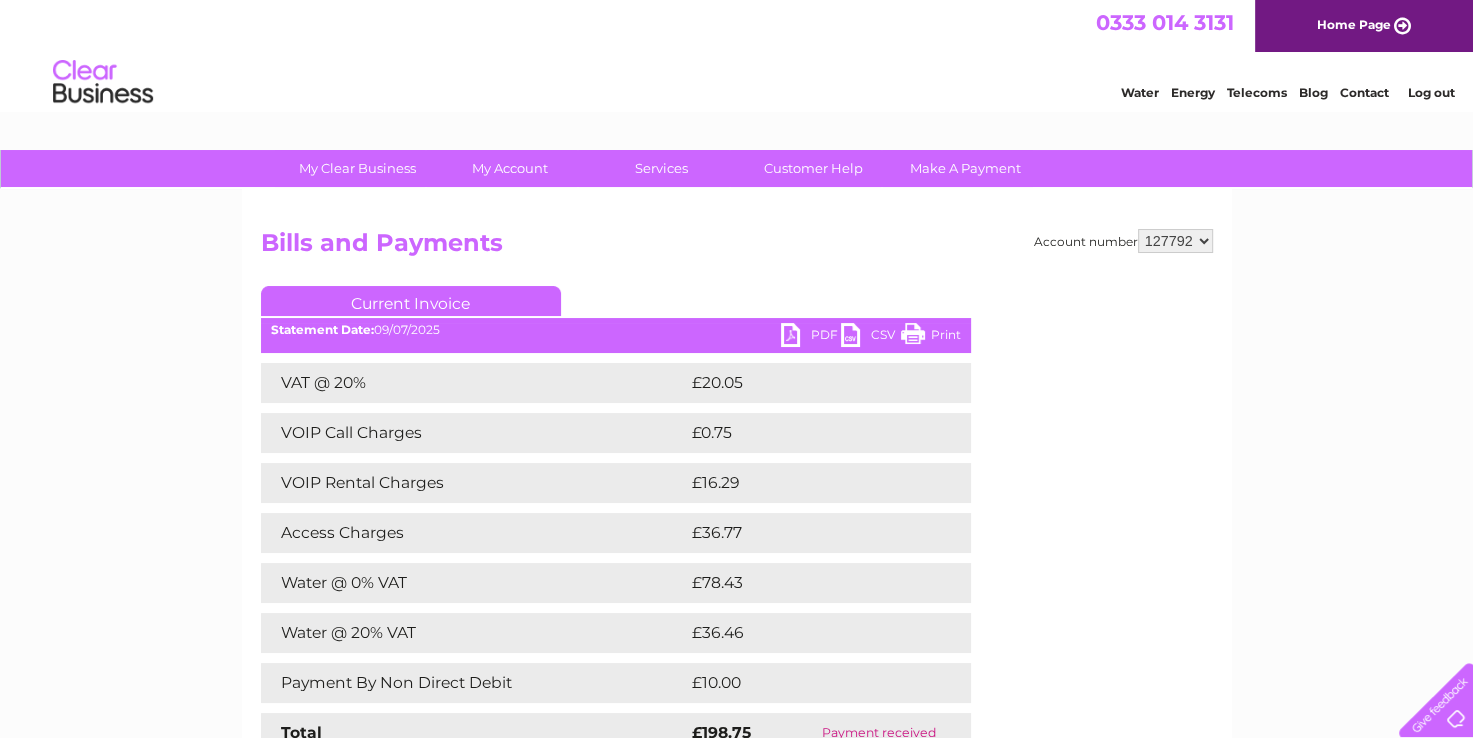 scroll, scrollTop: 0, scrollLeft: 0, axis: both 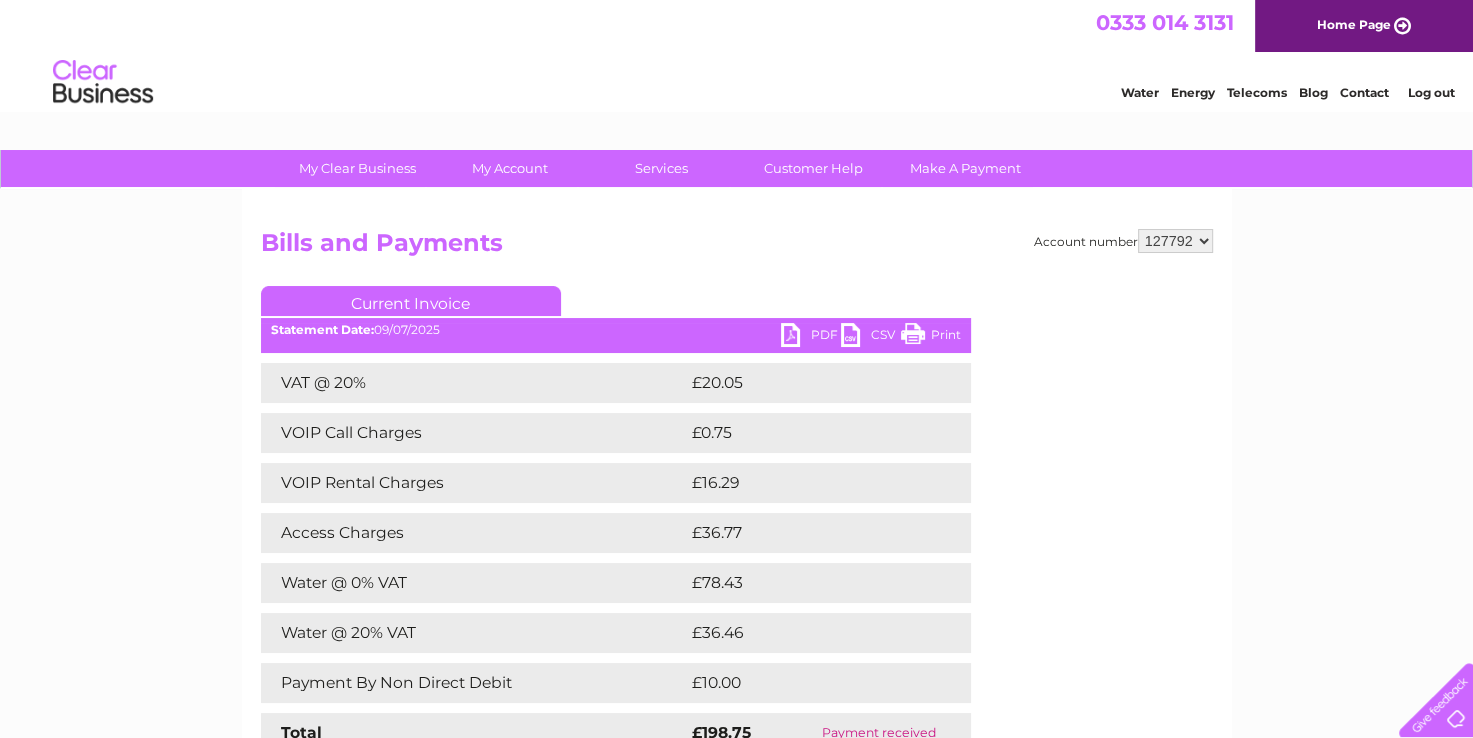 click at bounding box center [103, 82] 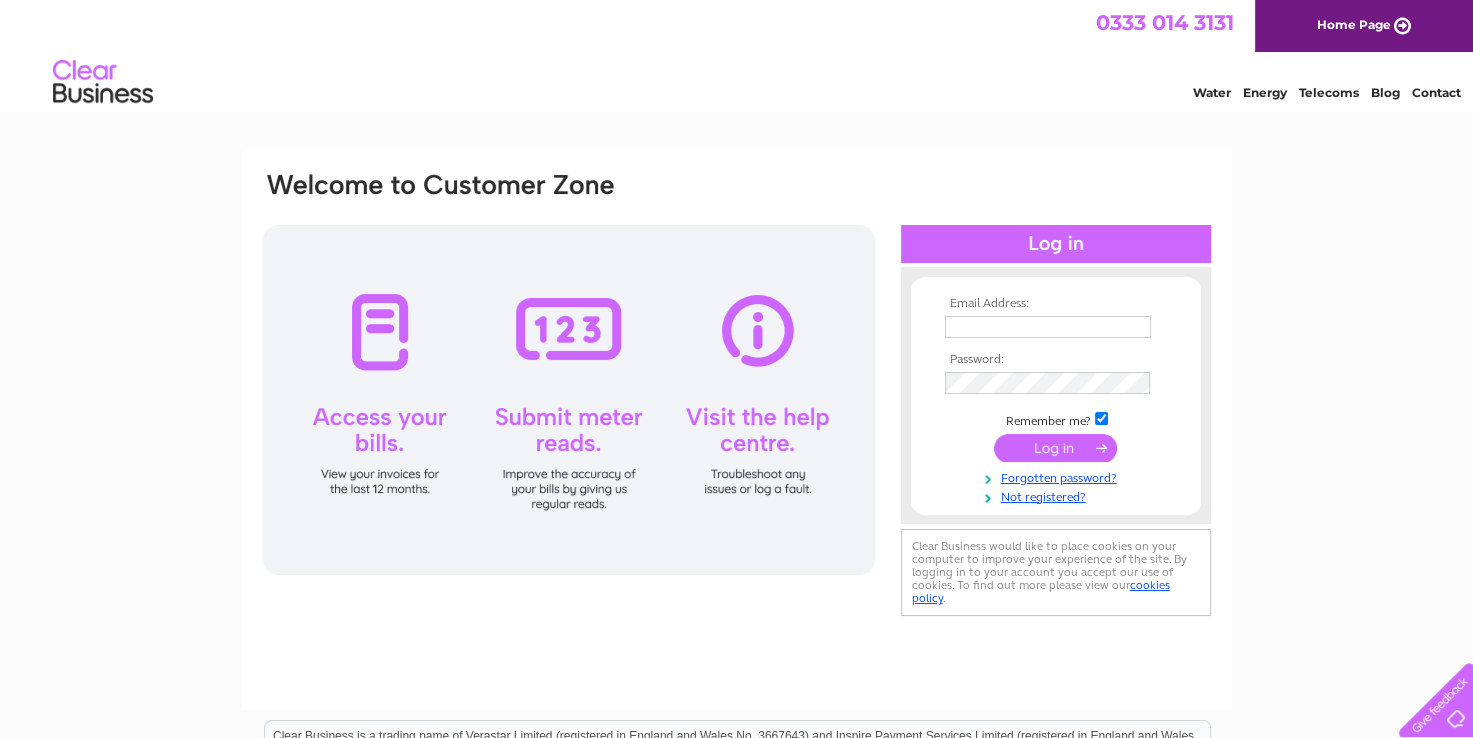 scroll, scrollTop: 0, scrollLeft: 0, axis: both 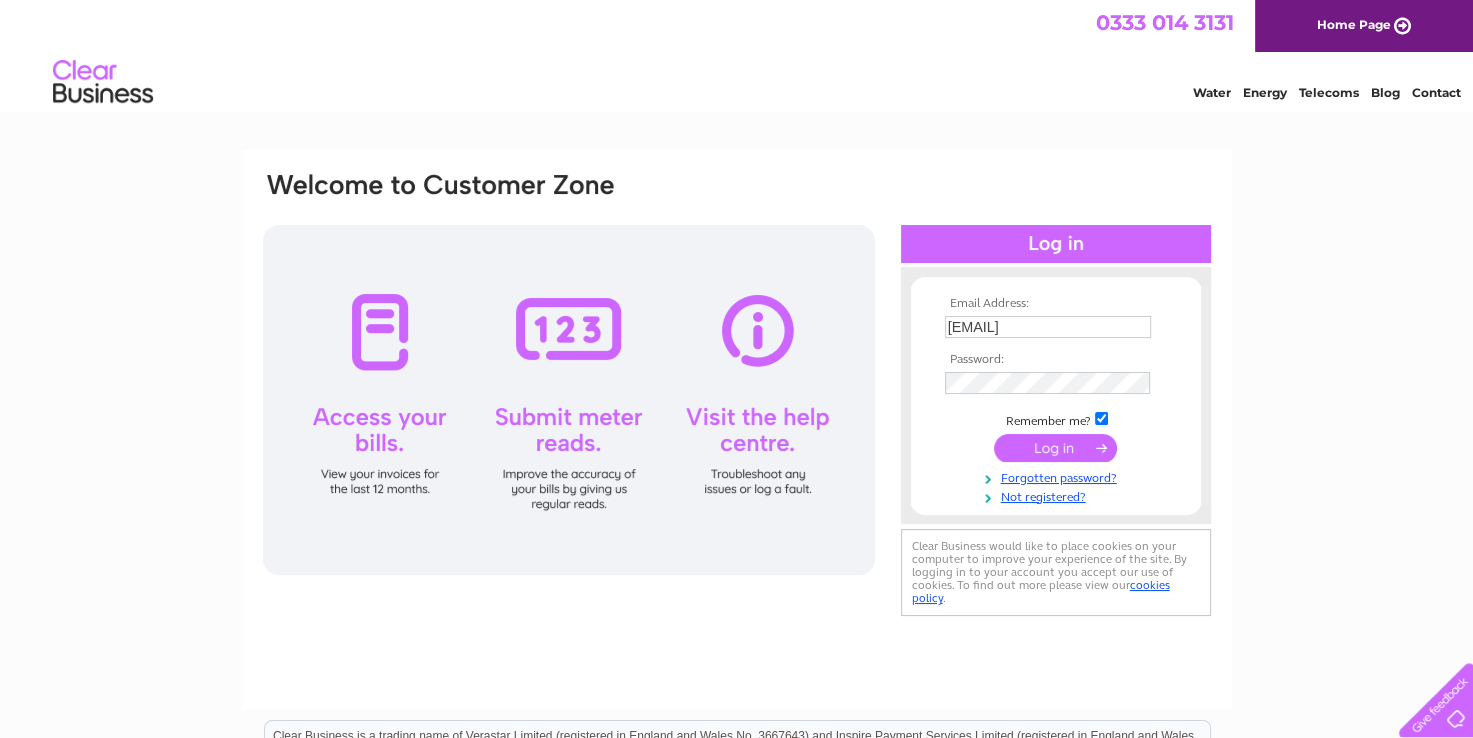 click at bounding box center (1055, 448) 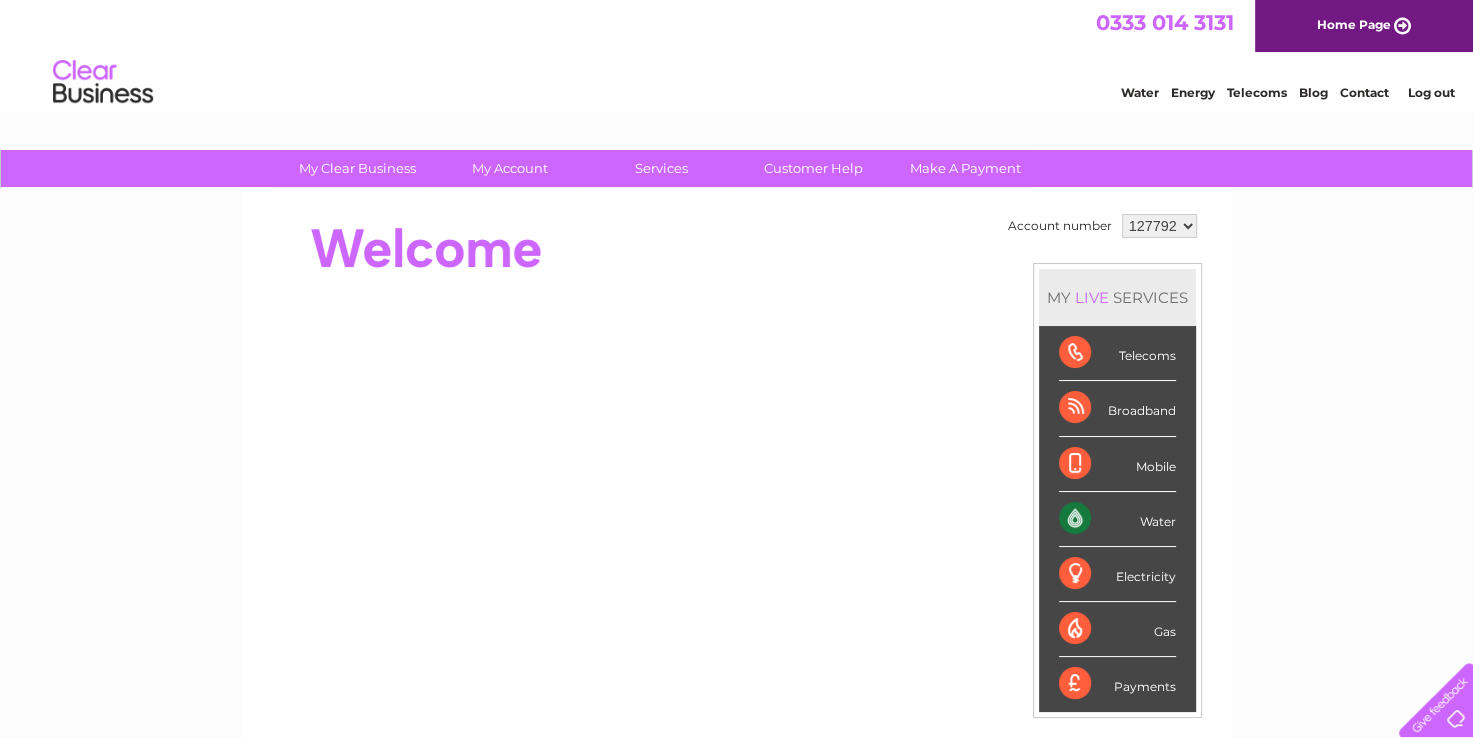 scroll, scrollTop: 0, scrollLeft: 0, axis: both 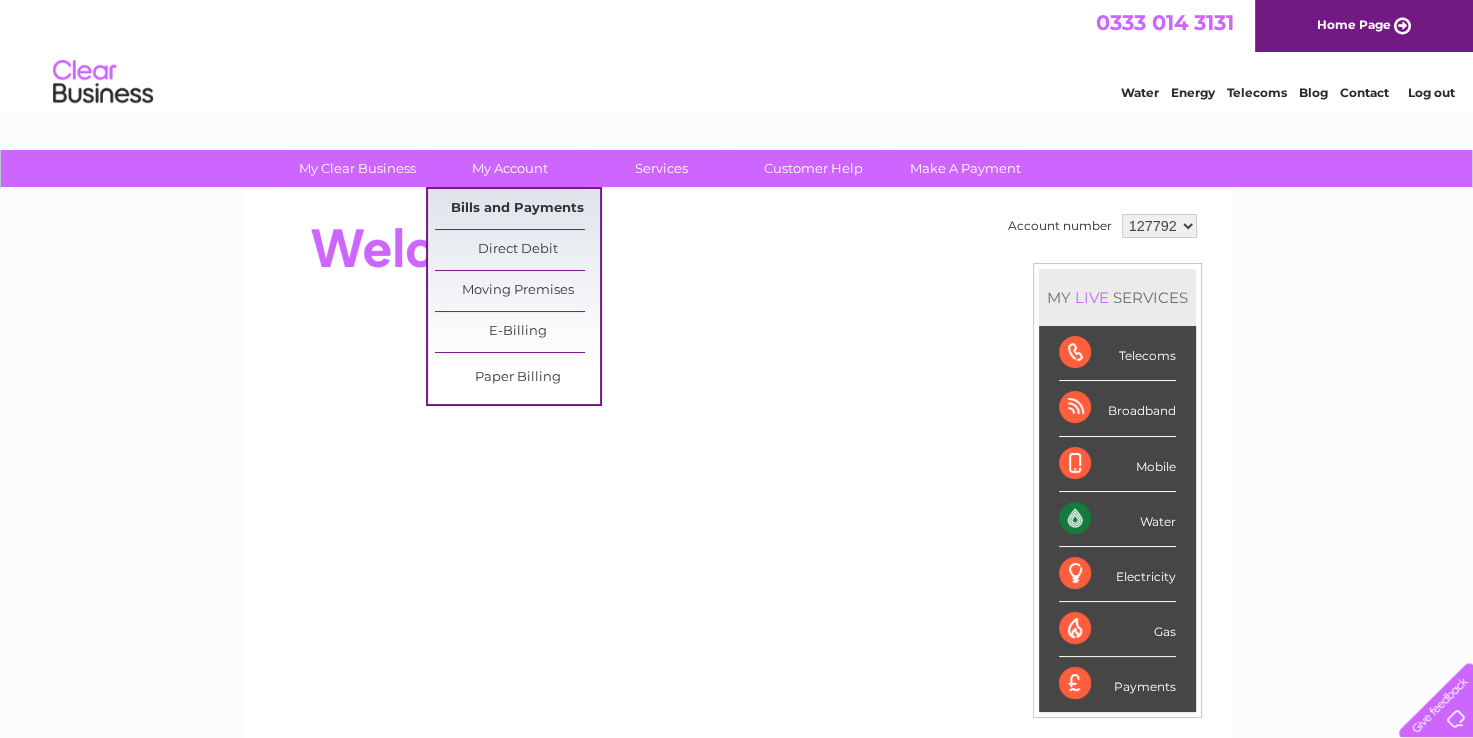 click on "Bills and Payments" at bounding box center (517, 209) 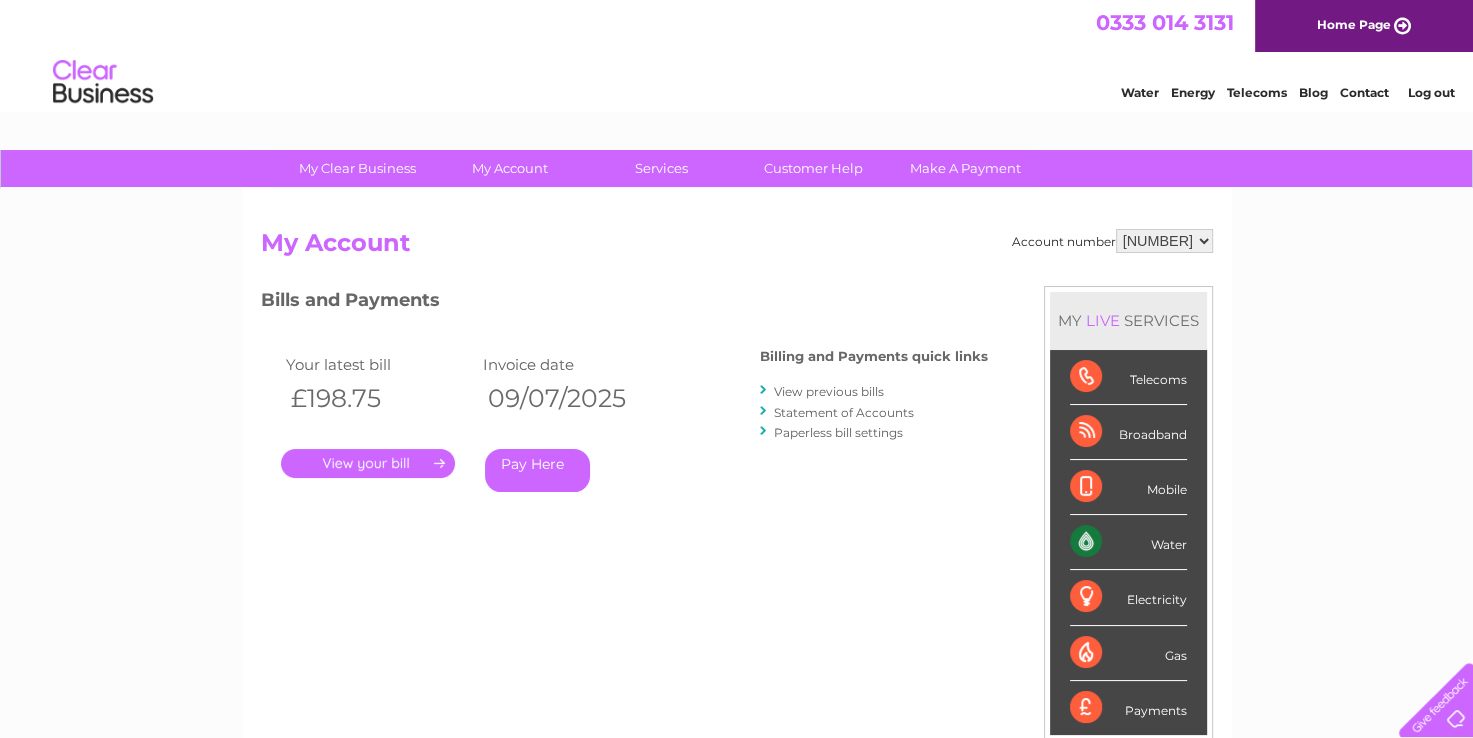 scroll, scrollTop: 0, scrollLeft: 0, axis: both 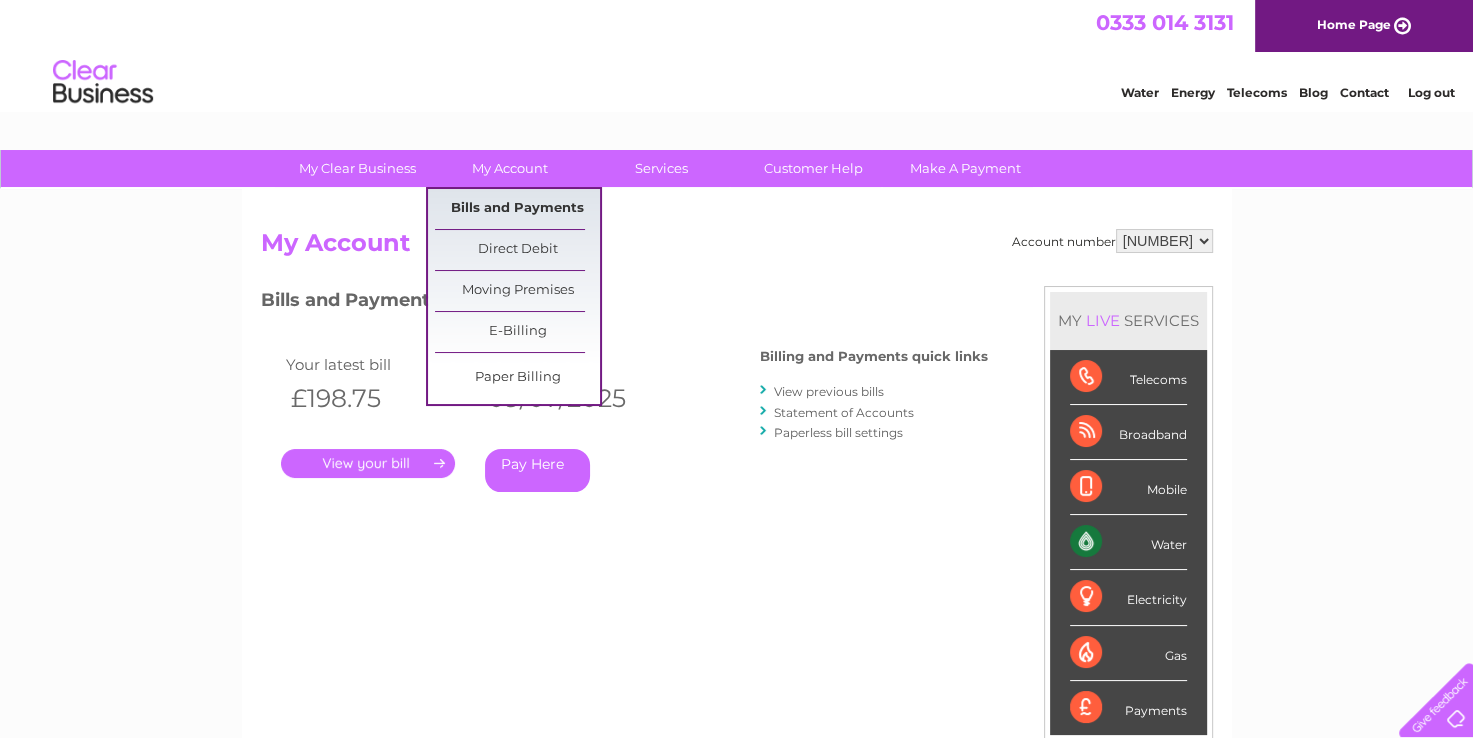 click on "Bills and Payments" at bounding box center (517, 209) 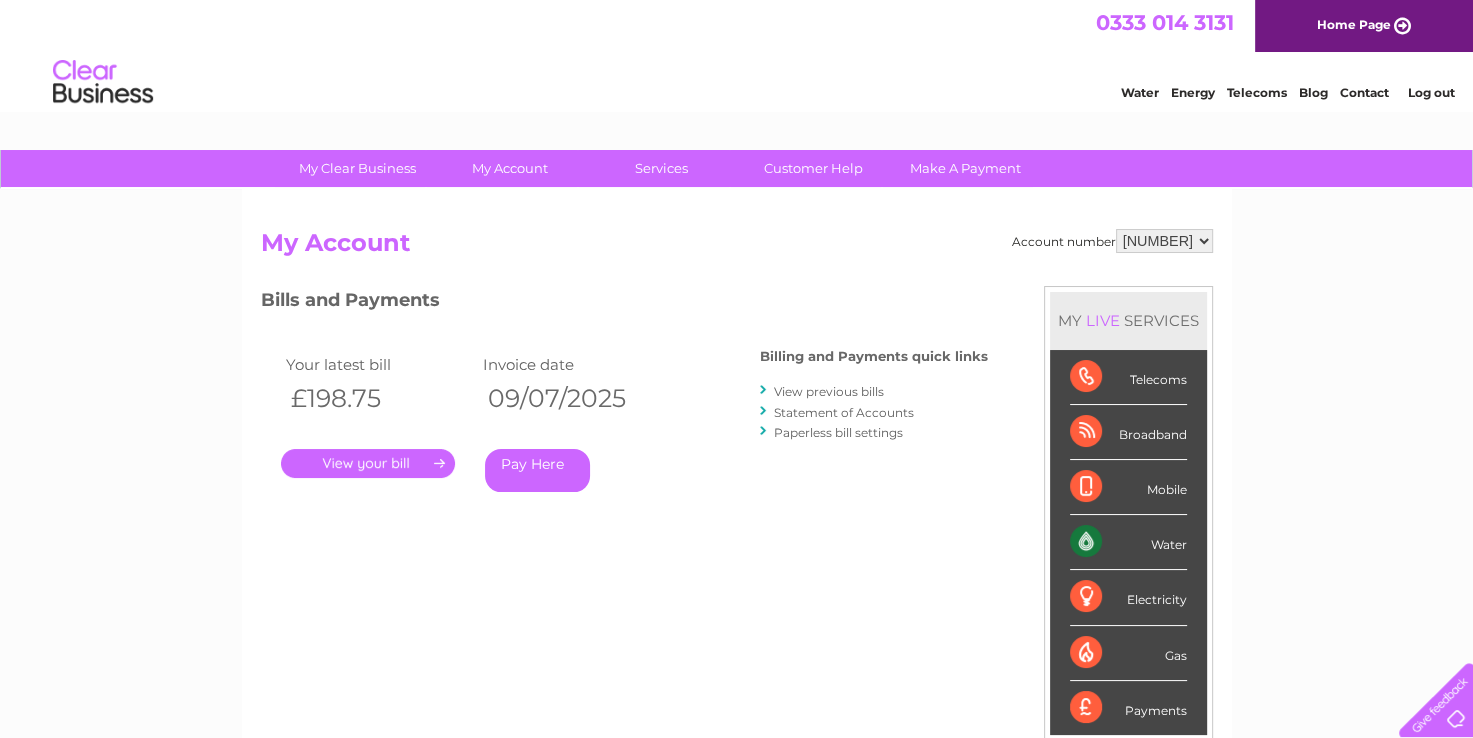 click on "View previous bills" at bounding box center (829, 391) 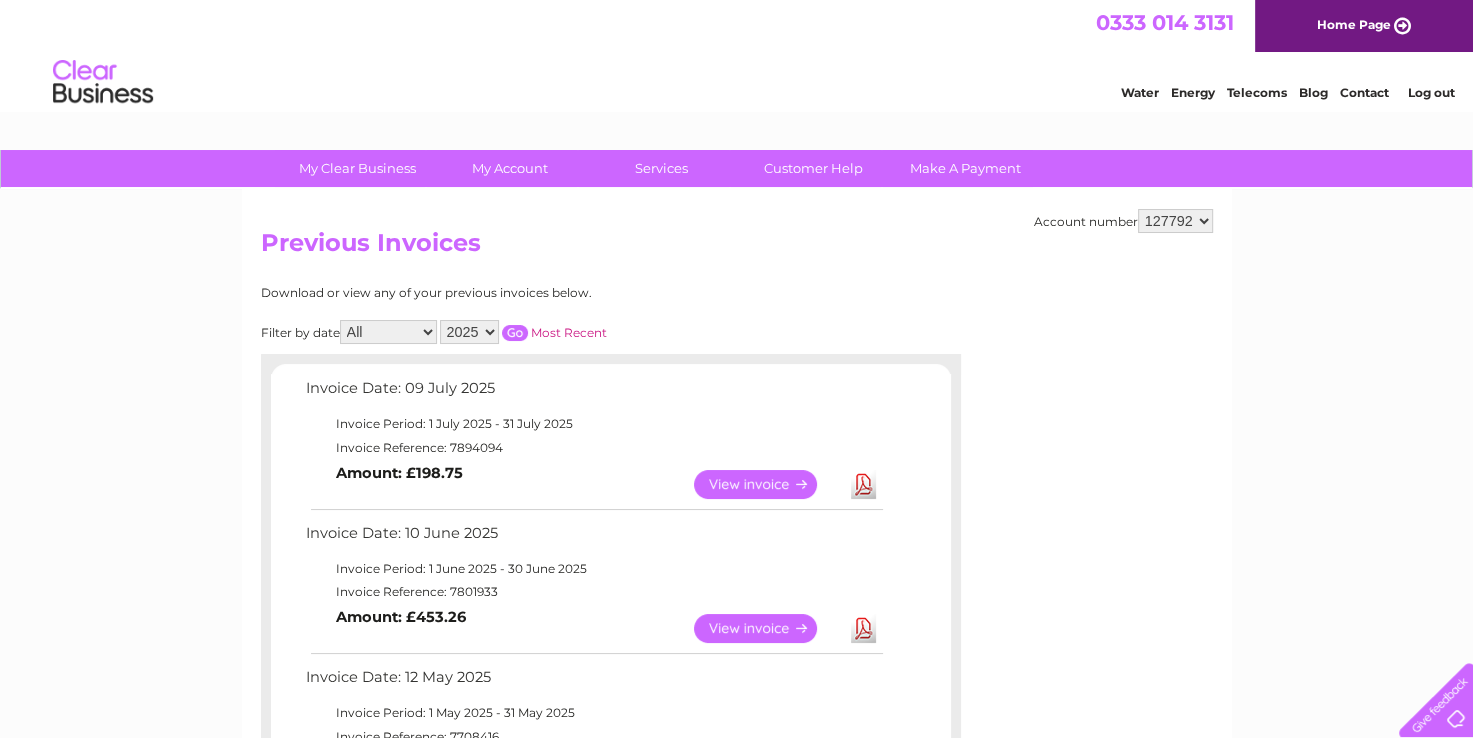 scroll, scrollTop: 0, scrollLeft: 0, axis: both 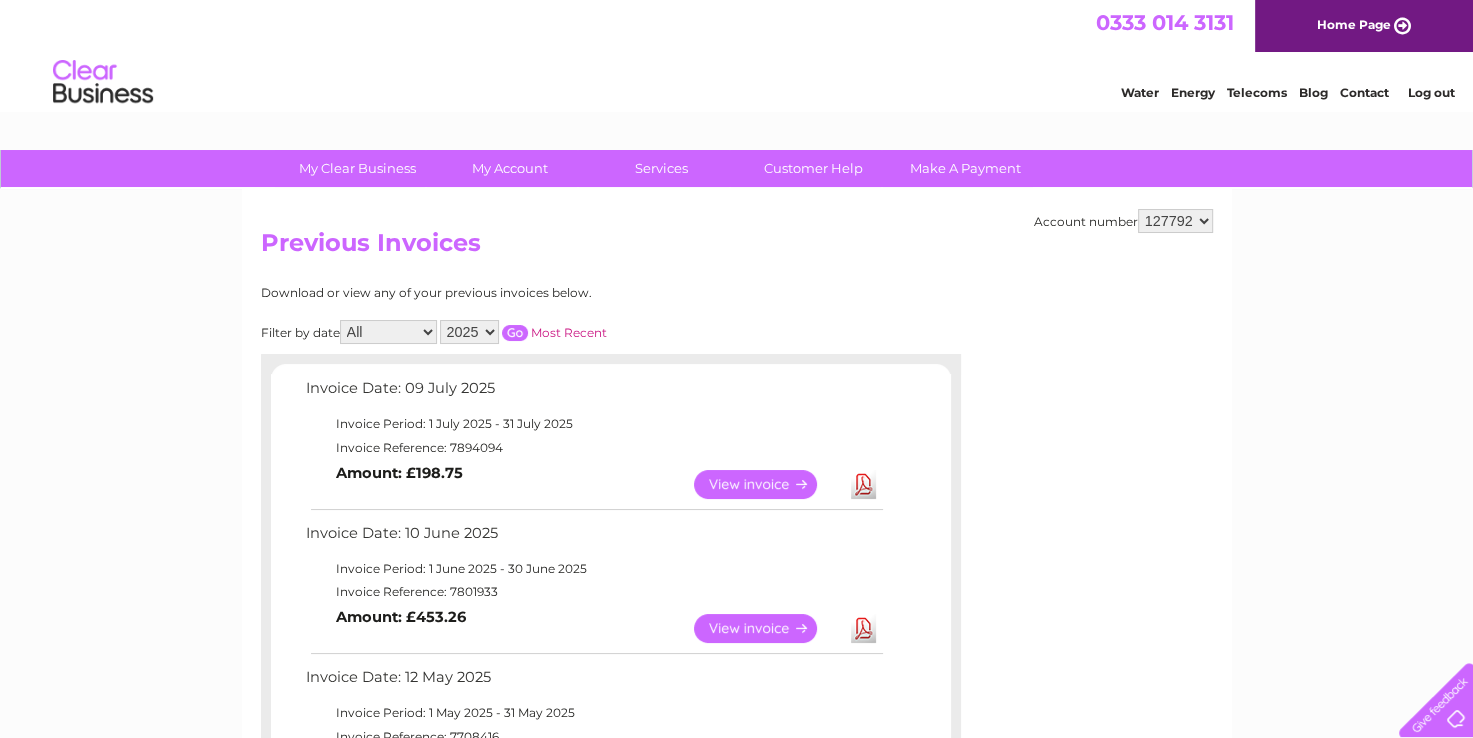 click on "View" at bounding box center [767, 484] 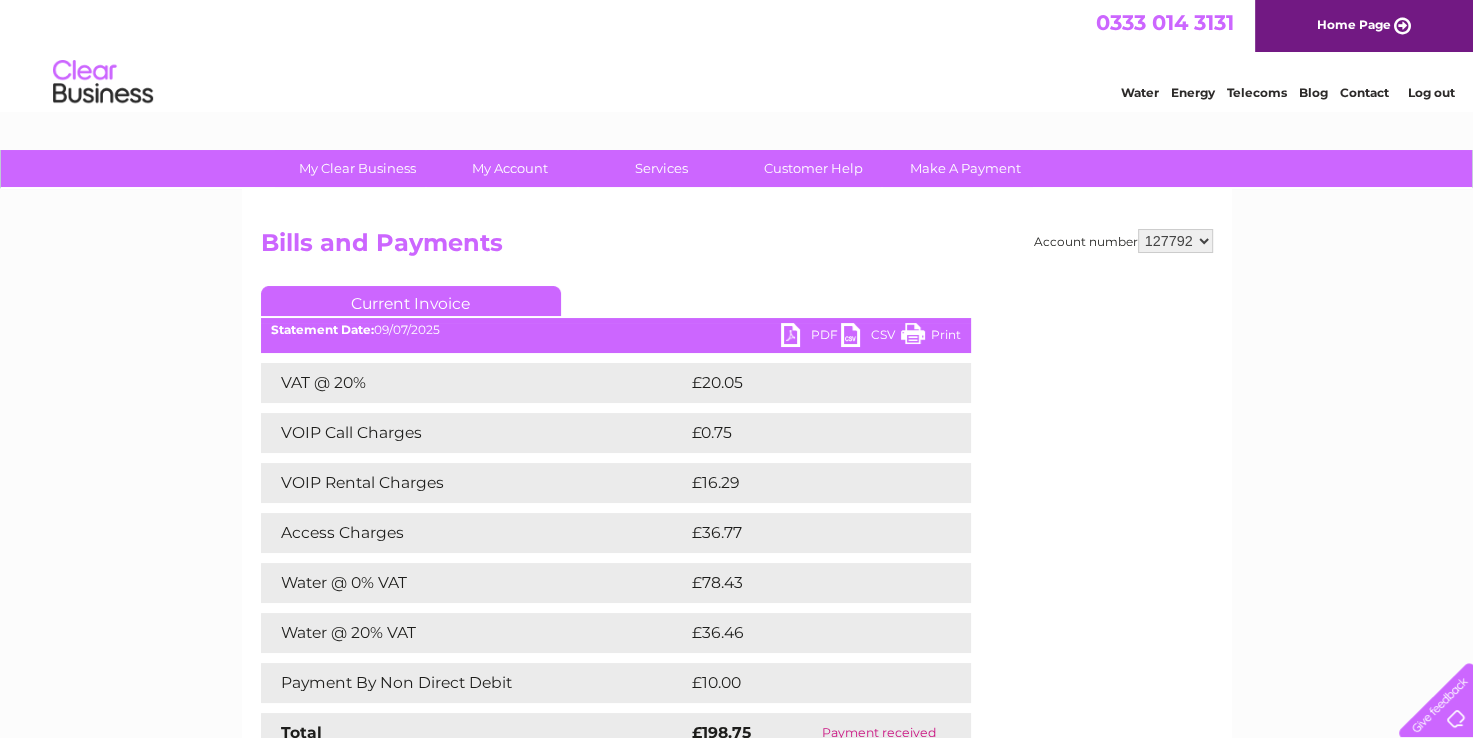 scroll, scrollTop: 0, scrollLeft: 0, axis: both 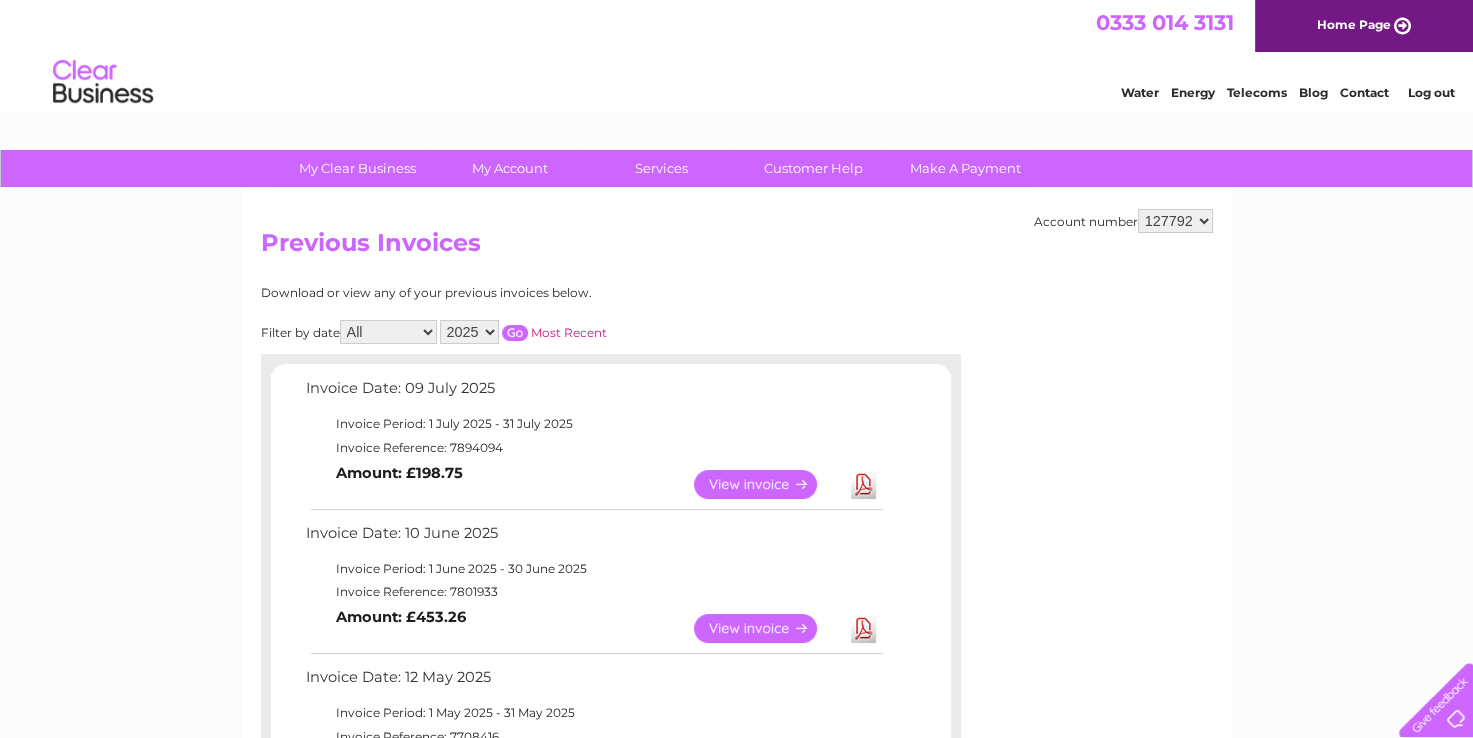 click on "View" at bounding box center (767, 484) 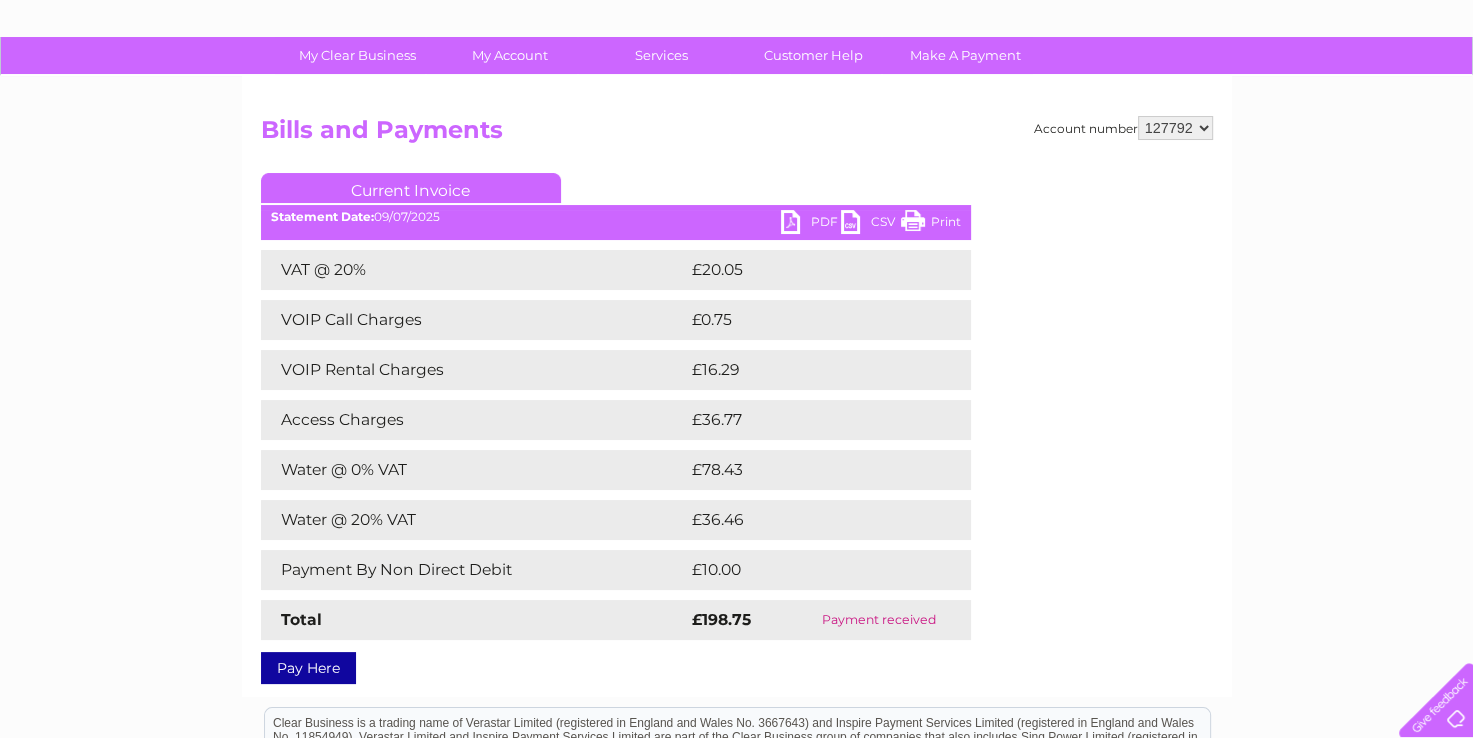 scroll, scrollTop: 0, scrollLeft: 0, axis: both 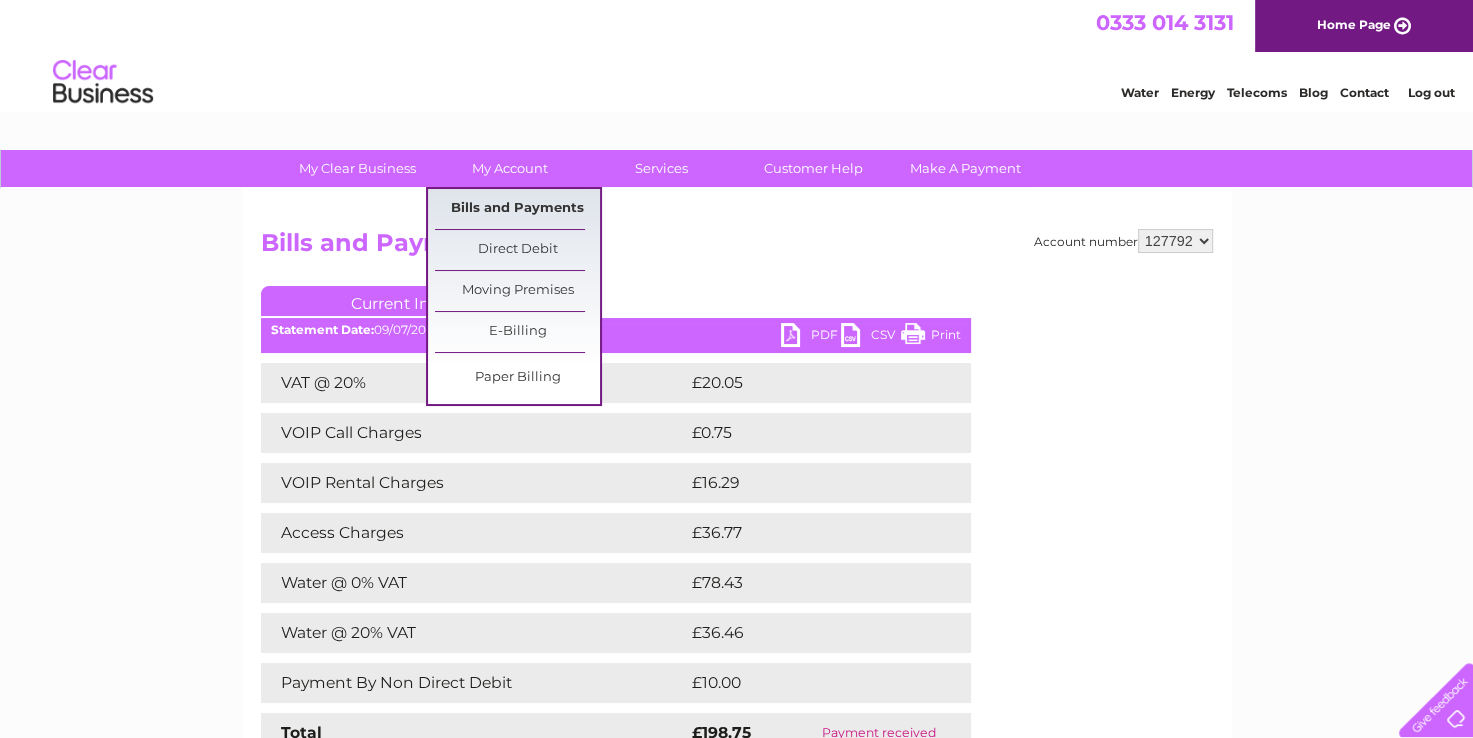 click on "Bills and Payments" at bounding box center (517, 209) 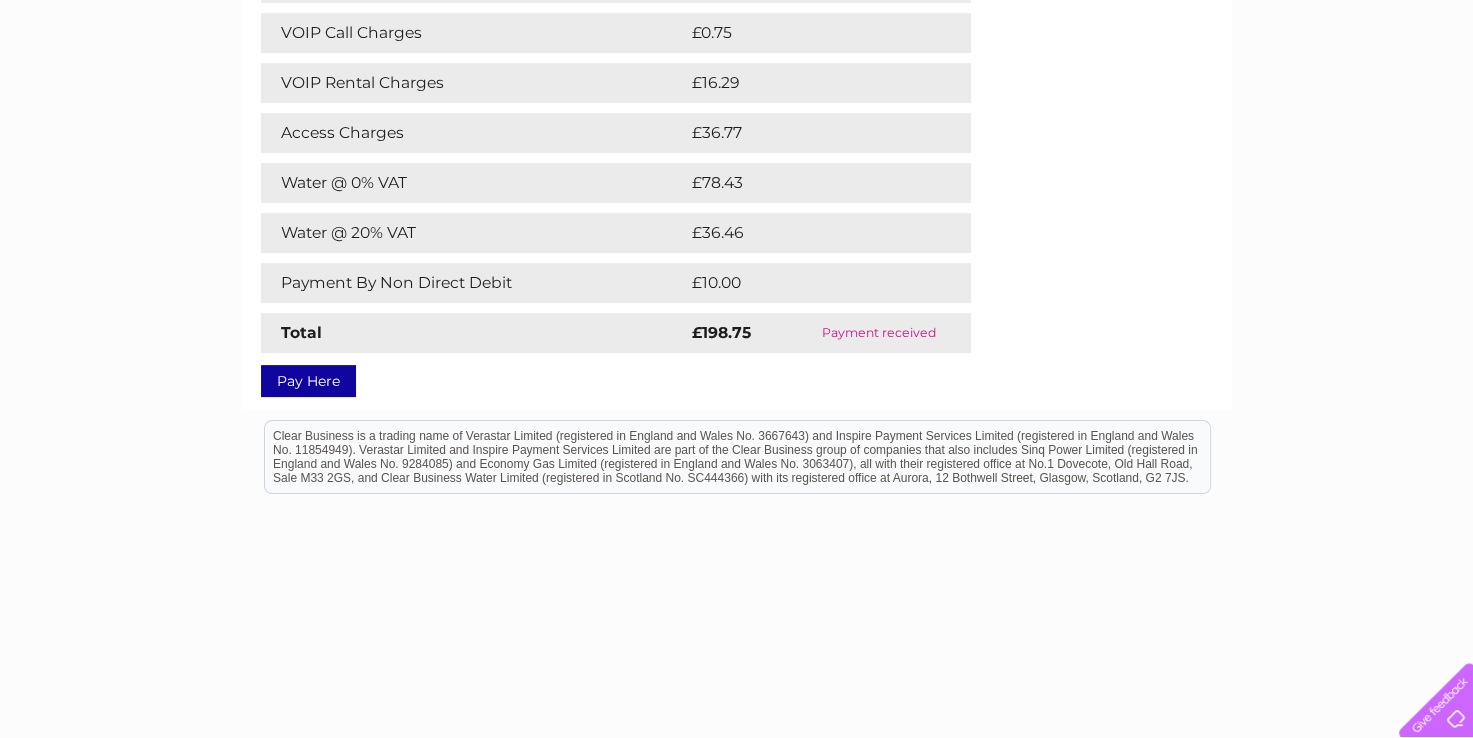 scroll, scrollTop: 0, scrollLeft: 0, axis: both 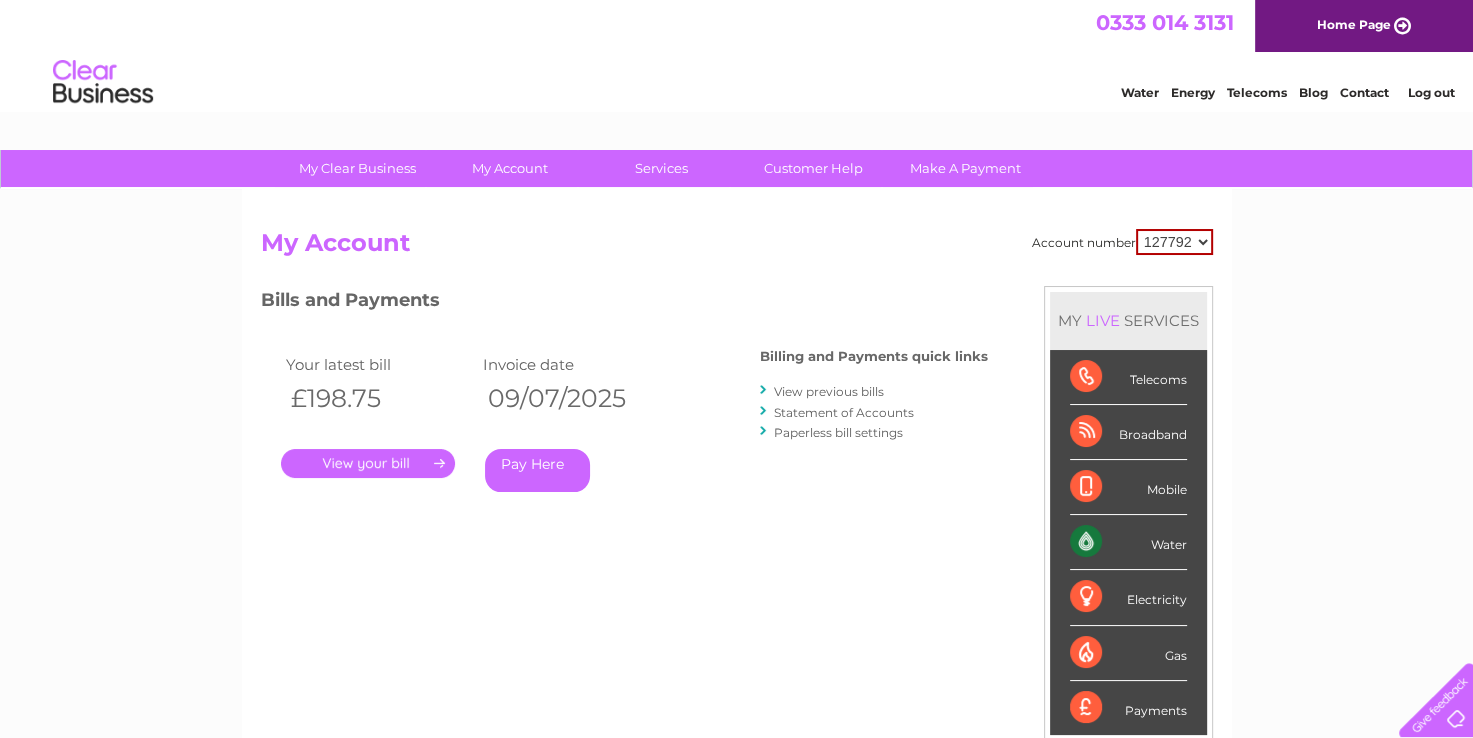 click on "." at bounding box center [368, 463] 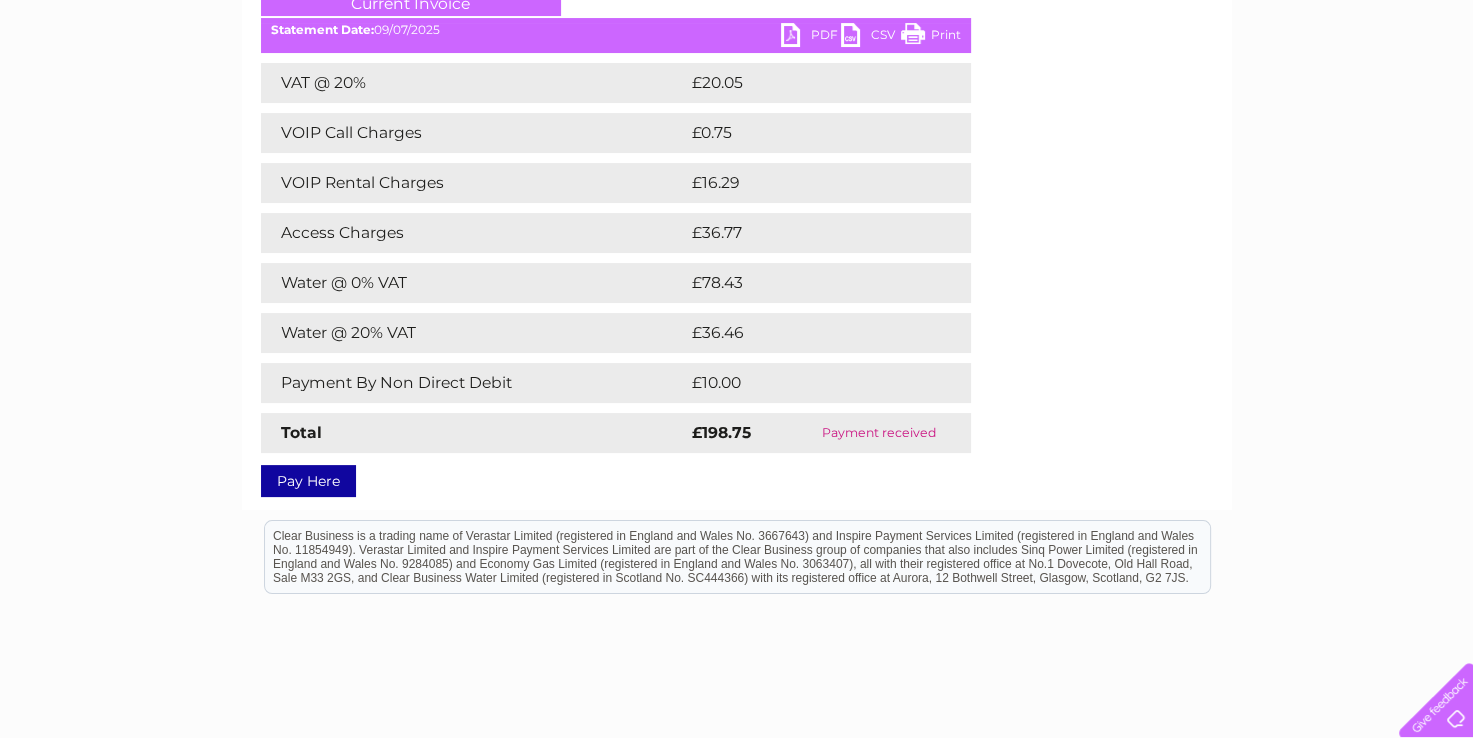 scroll, scrollTop: 0, scrollLeft: 0, axis: both 